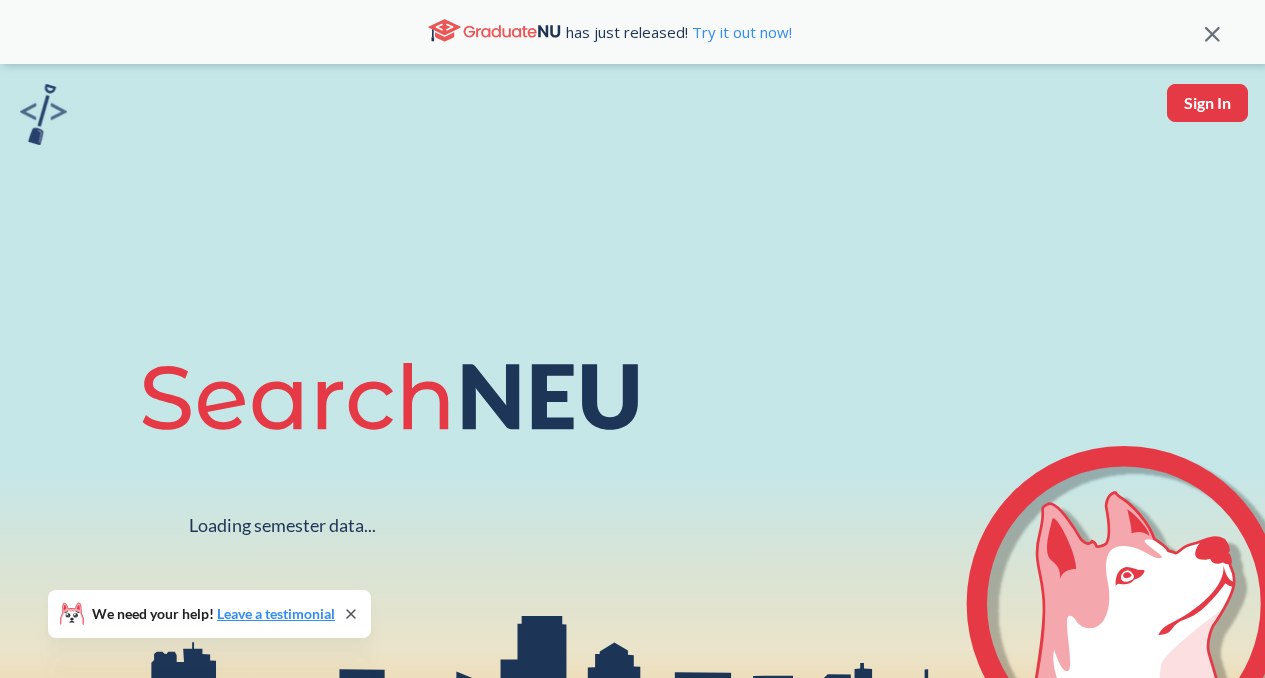 scroll, scrollTop: 0, scrollLeft: 0, axis: both 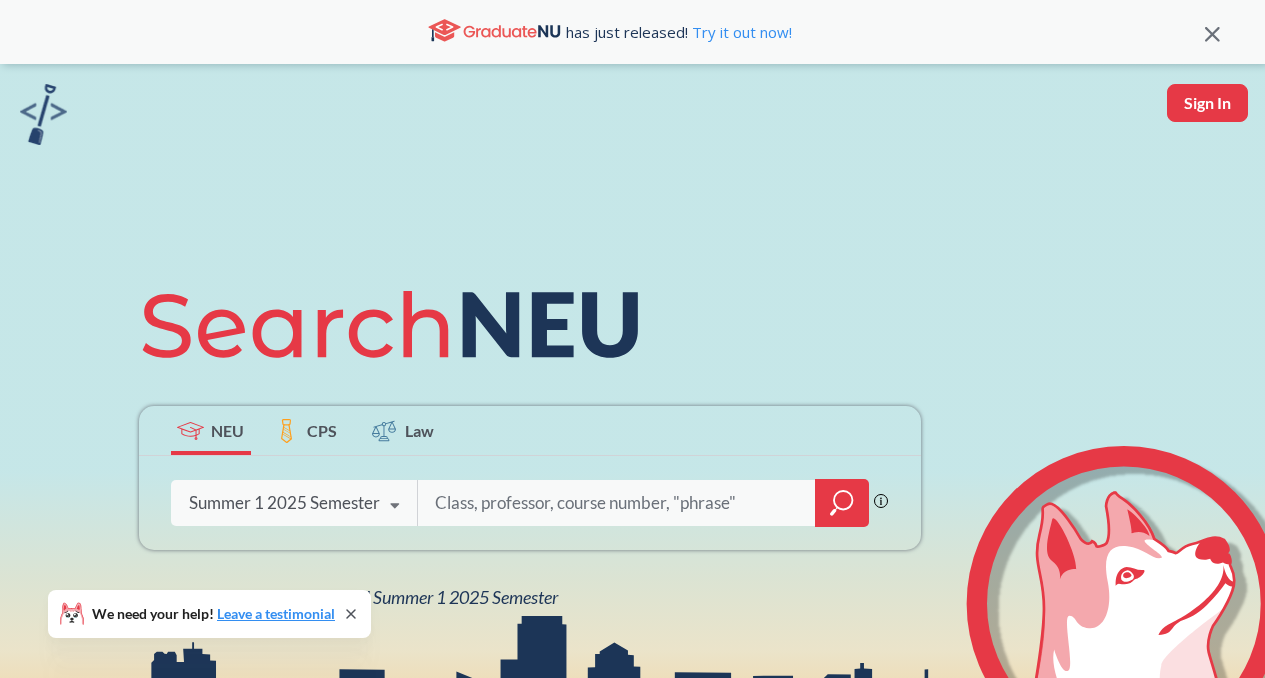 click on "Summer 1 2025 Semester Fall 2025 Semester Summer 2 2025 Semester Summer Full 2025 Semester Summer 1 2025 Semester Spring 2025 Semester Fall 2024 Semester Summer 2 2024 Semester Summer Full 2024 Semester Summer 1 2024 Semester Spring 2024 Semester Fall 2023 Semester Summer 2 2023 Semester Summer Full 2023 Semester Summer 1 2023 Semester Spring 2023 Semester Fall 2022 Semester Summer 2 2022 Semester Summer Full 2022 Semester Summer 1 2022 Semester Spring 2022 Semester Fall 2021 Semester Summer 2 2021 Semester Summer Full 2021 Semester Summer 1 2021 Semester Spring 2021 Semester Fall 2020 Semester Summer 2 2020 Semester Summer Full 2020 Semester Summer 1 2020 Semester Spring 2020 Semester Fall 2019 Semester" at bounding box center [294, 503] 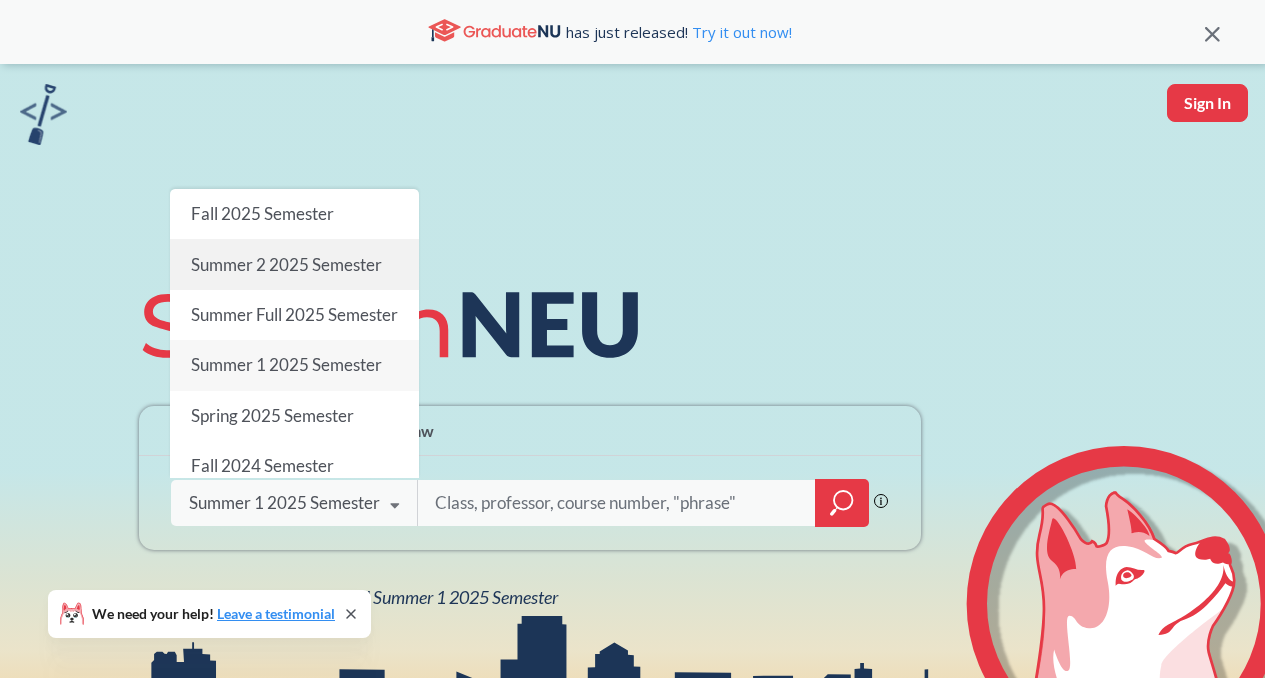 click on "Summer 2 2025 Semester" at bounding box center [285, 264] 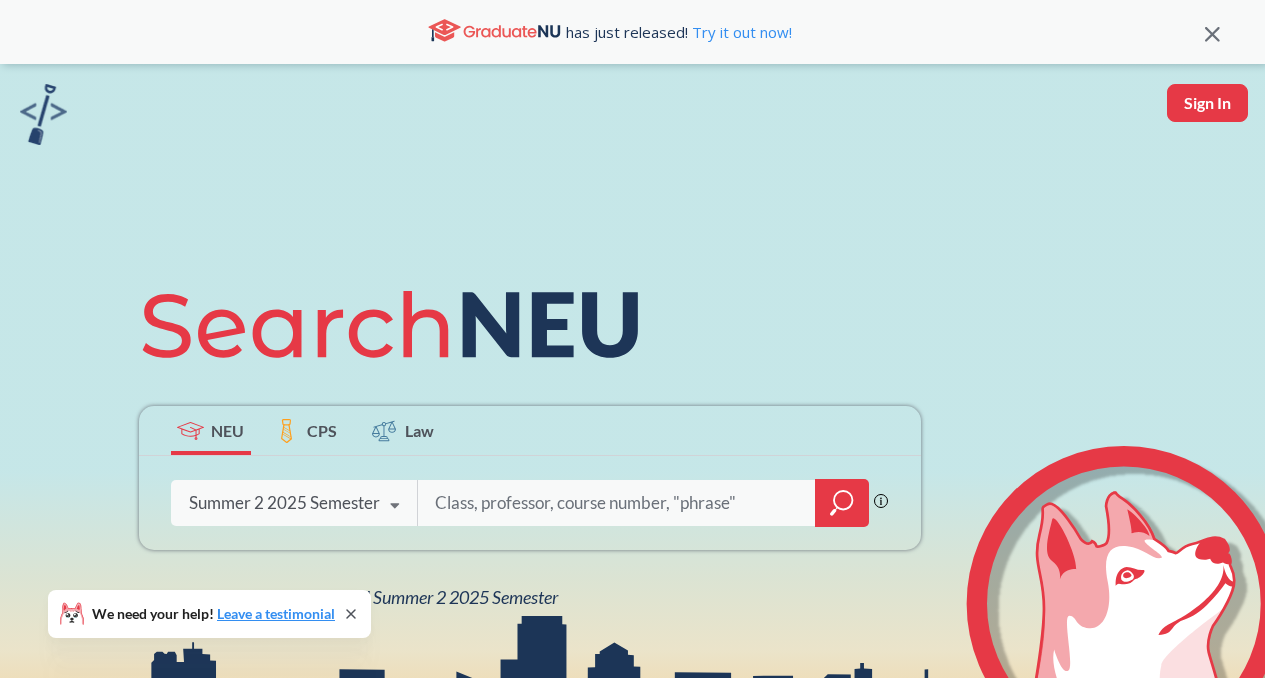 click at bounding box center [617, 503] 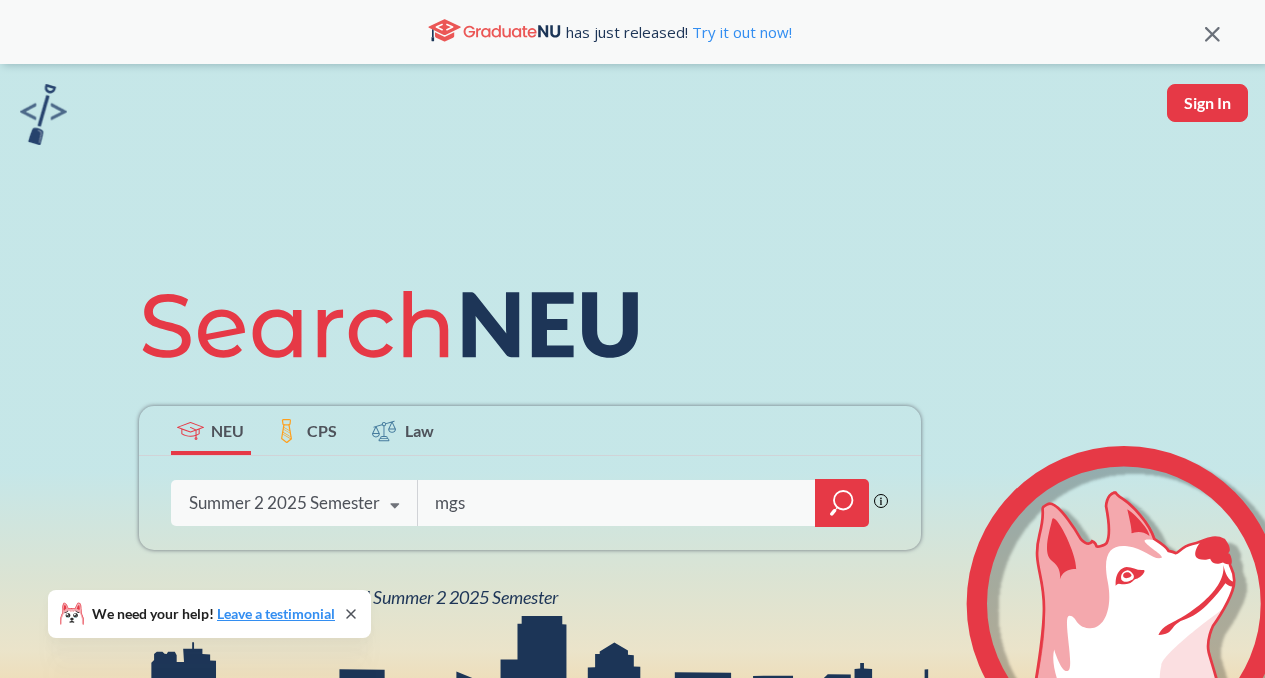 type on "mgsc" 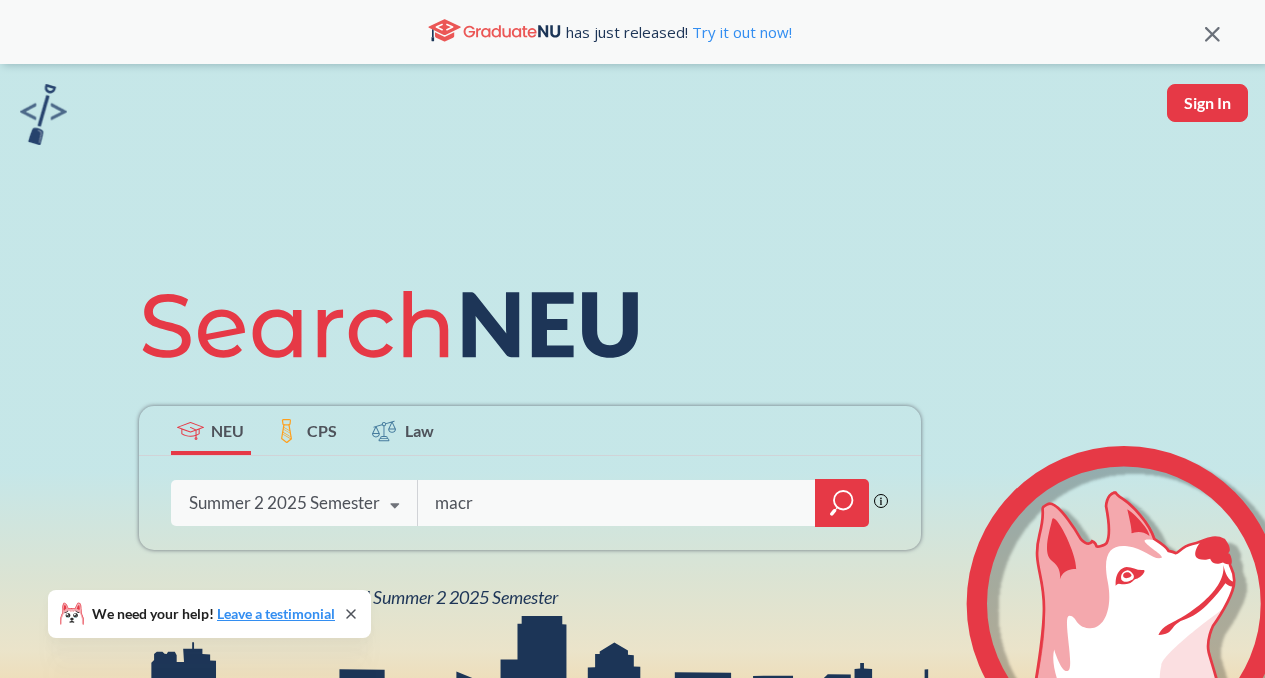 type on "macro" 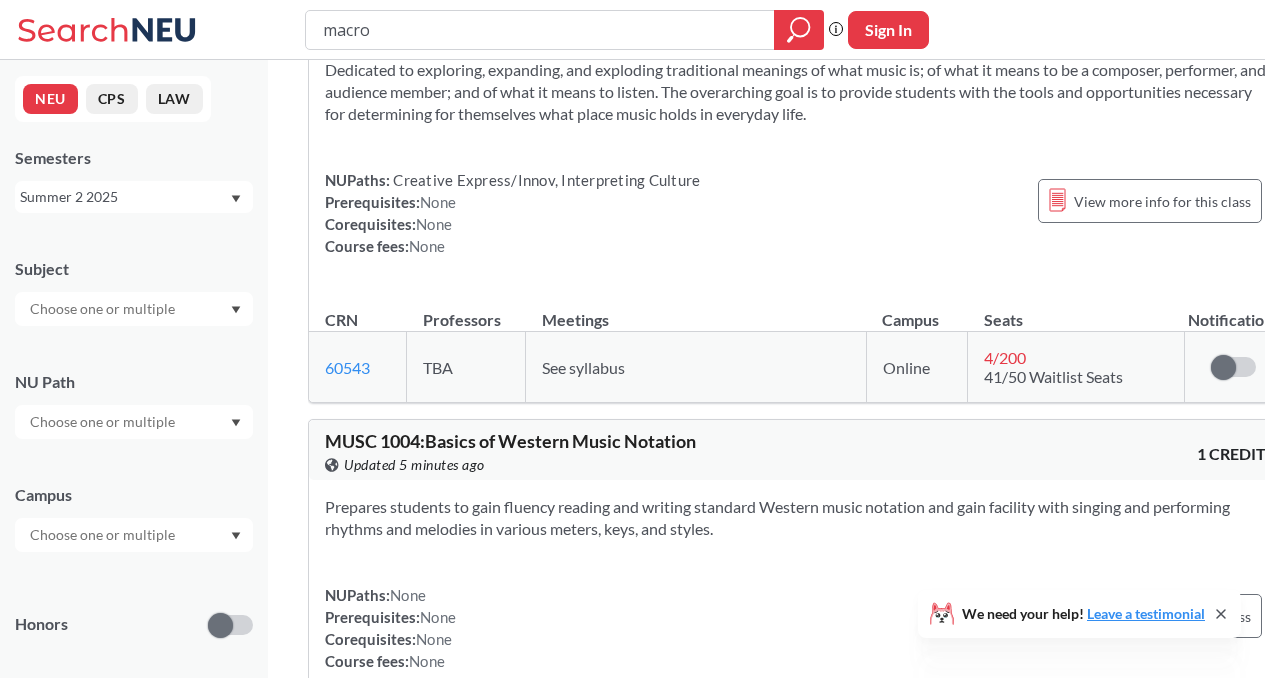 scroll, scrollTop: 1708, scrollLeft: 0, axis: vertical 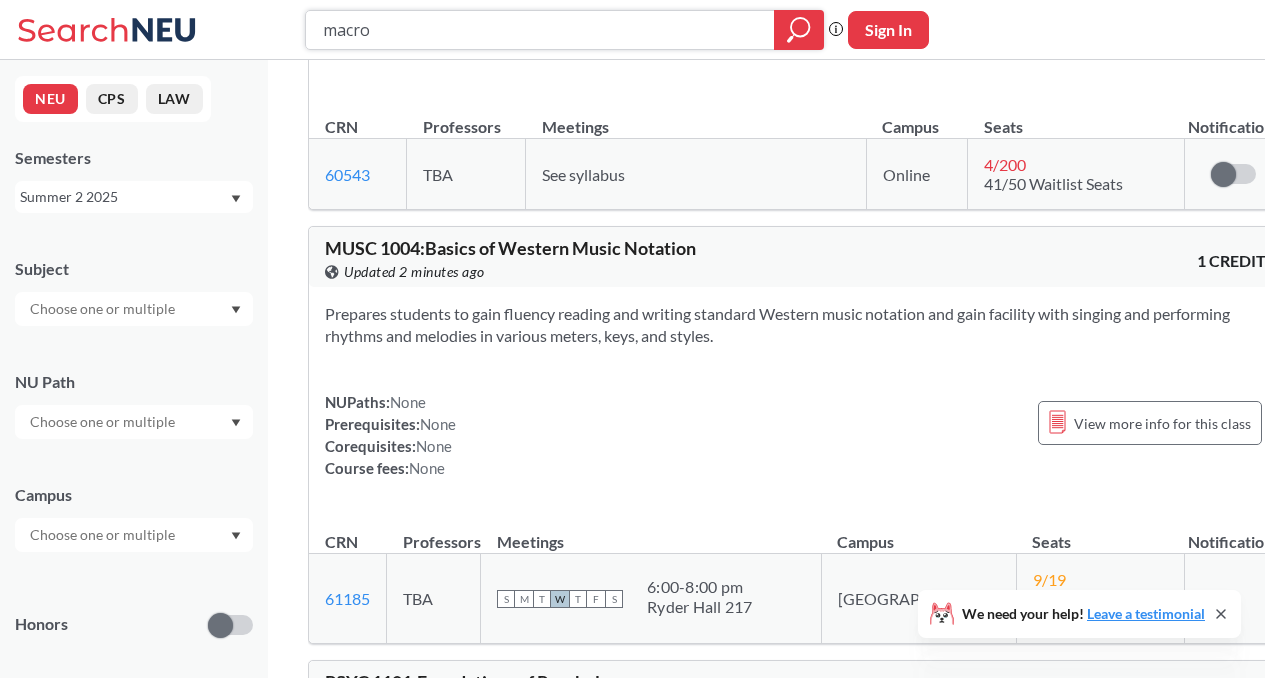 drag, startPoint x: 455, startPoint y: 27, endPoint x: 3, endPoint y: 99, distance: 457.69858 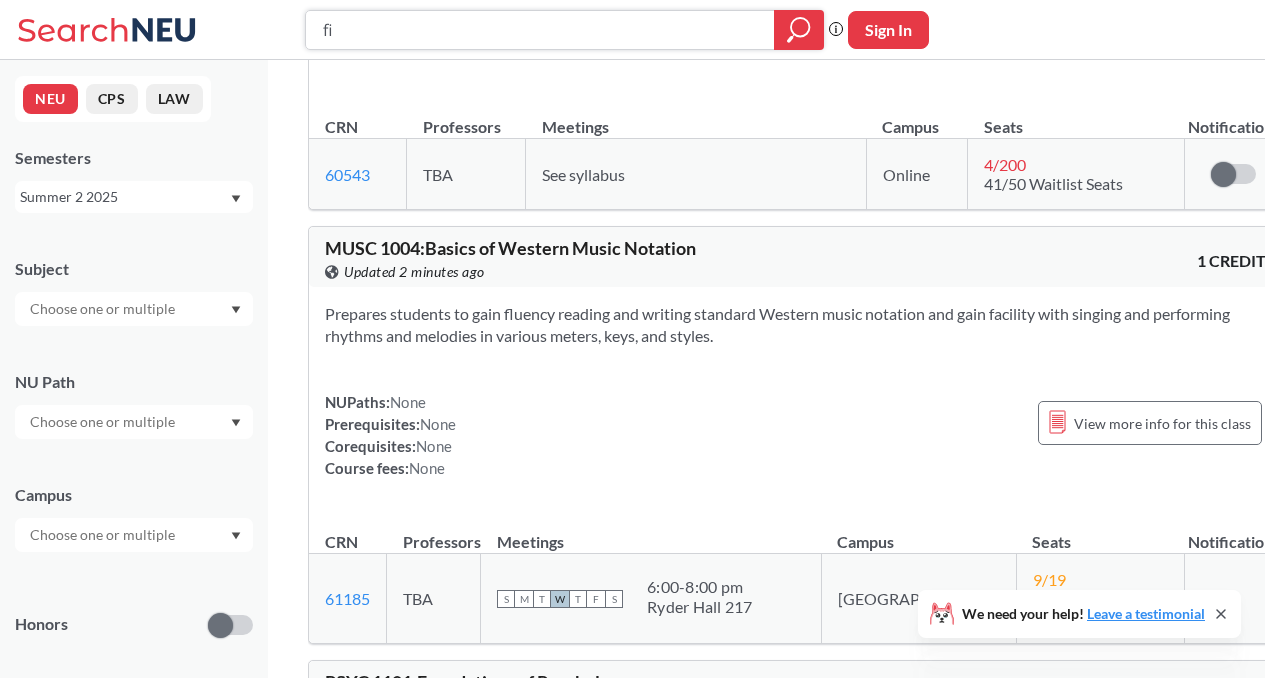type on "fin" 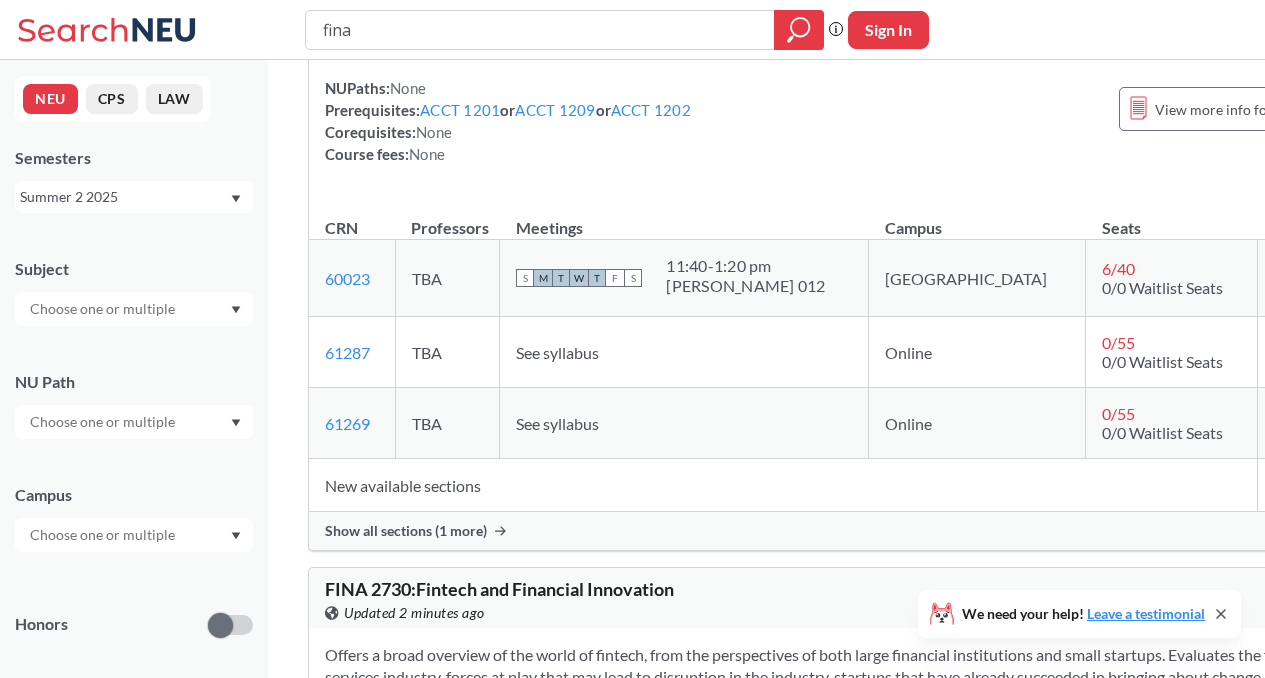 scroll, scrollTop: 1423, scrollLeft: 0, axis: vertical 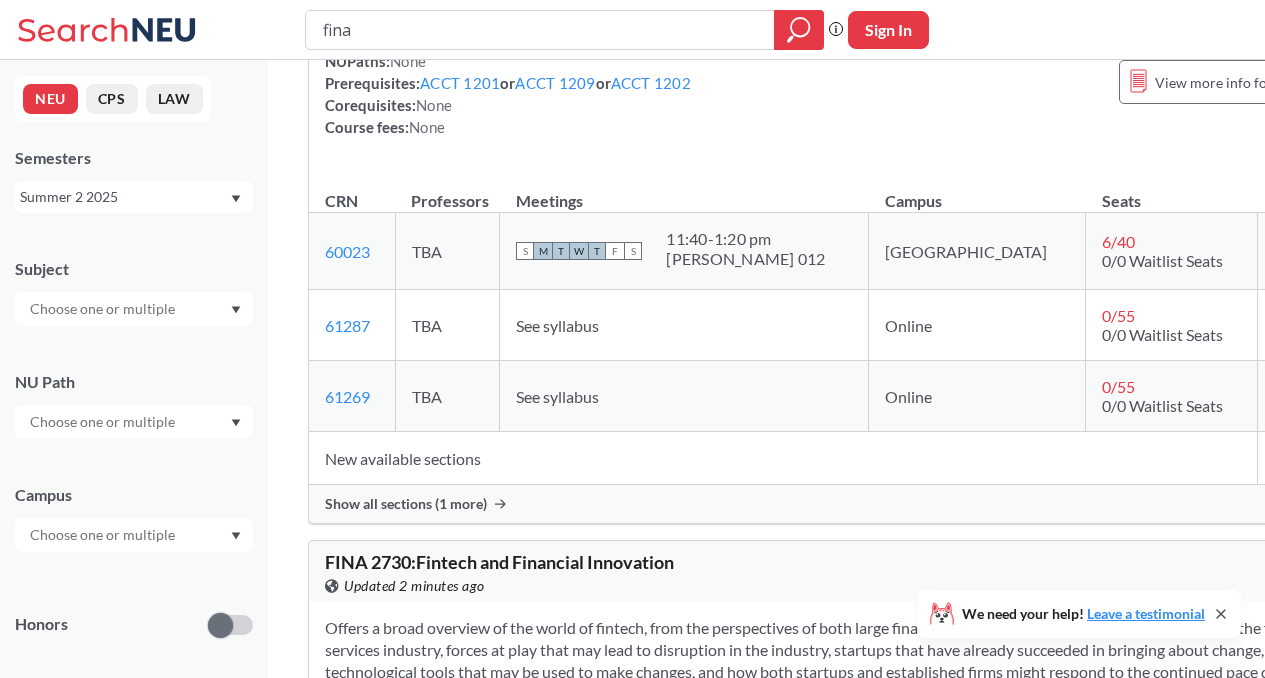 drag, startPoint x: 439, startPoint y: 24, endPoint x: 225, endPoint y: 61, distance: 217.17505 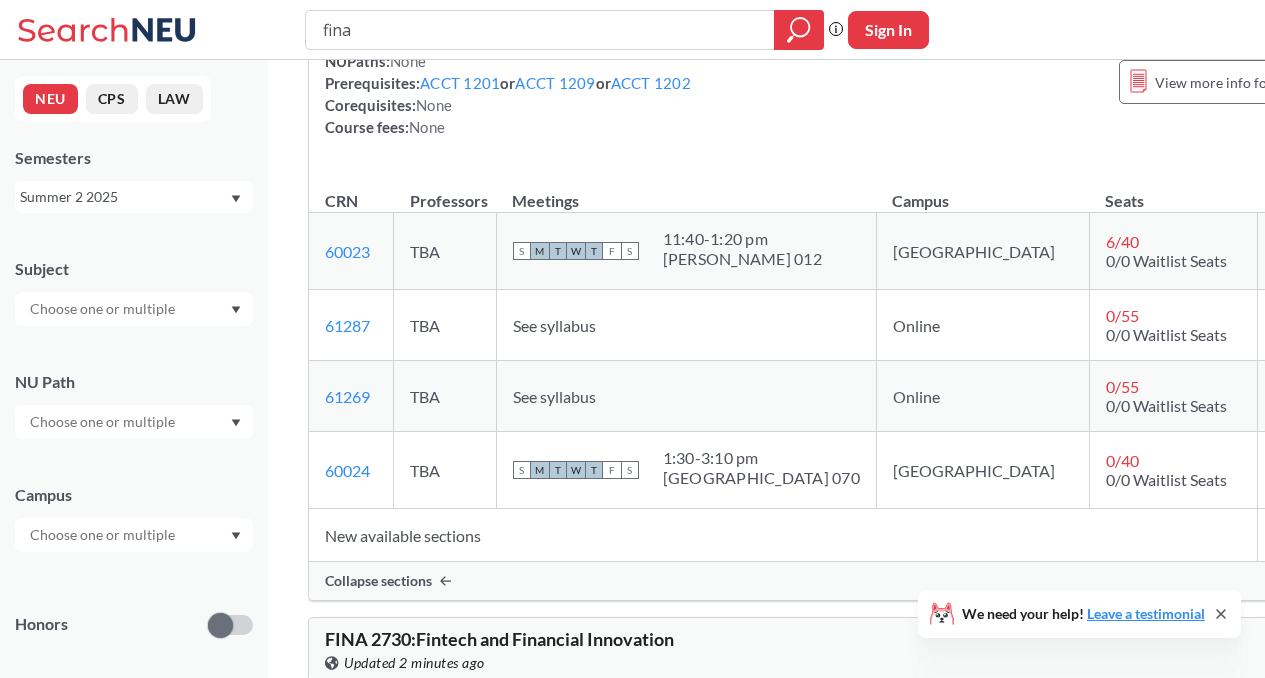 scroll, scrollTop: 1696, scrollLeft: 0, axis: vertical 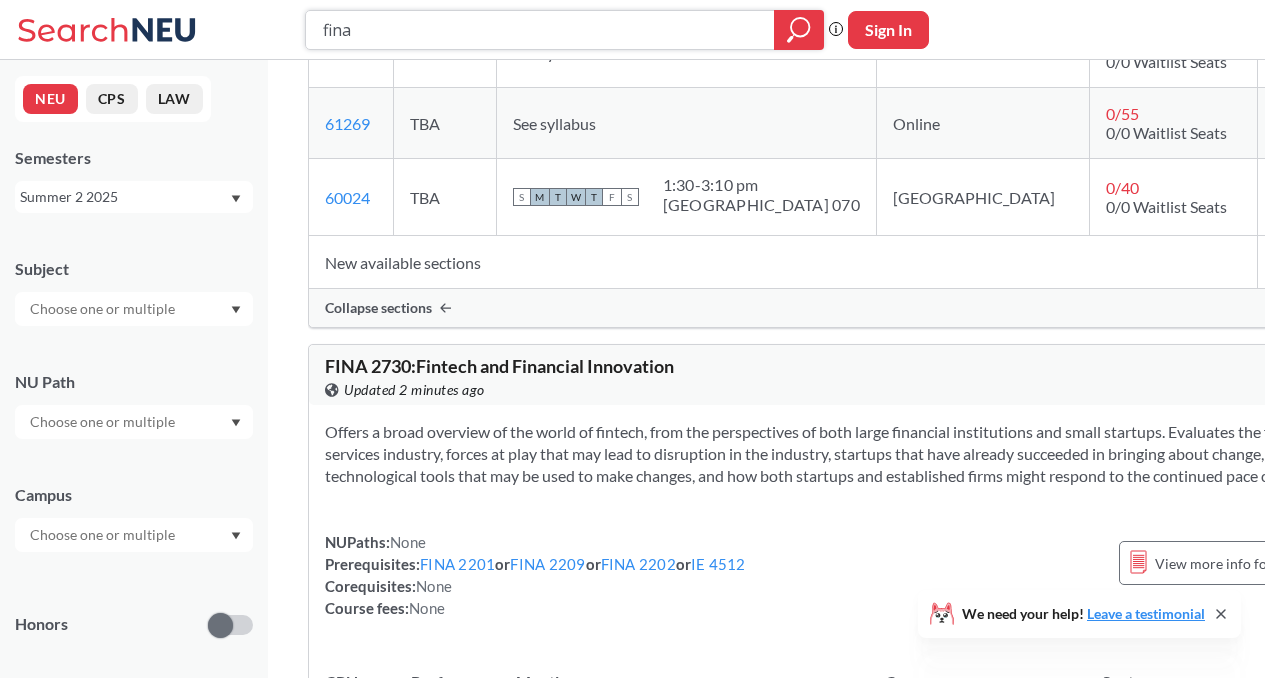 drag, startPoint x: 399, startPoint y: 29, endPoint x: 278, endPoint y: 26, distance: 121.037186 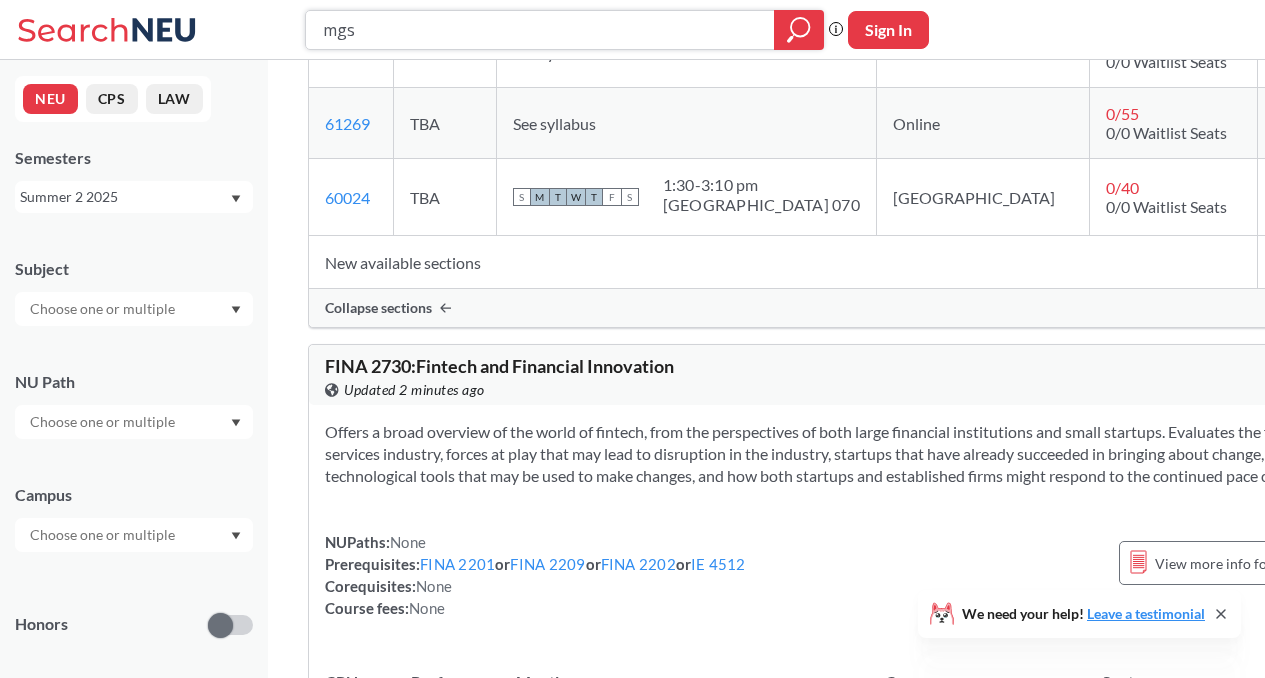type on "mgsc" 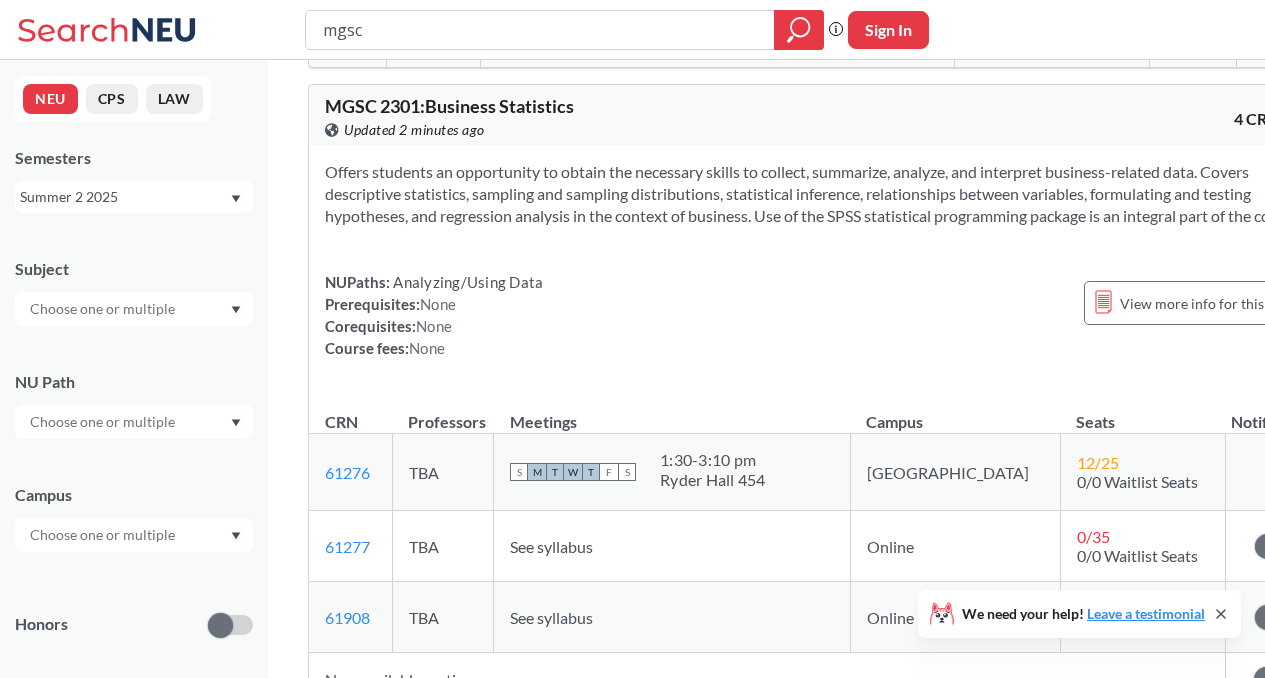 scroll, scrollTop: 803, scrollLeft: 0, axis: vertical 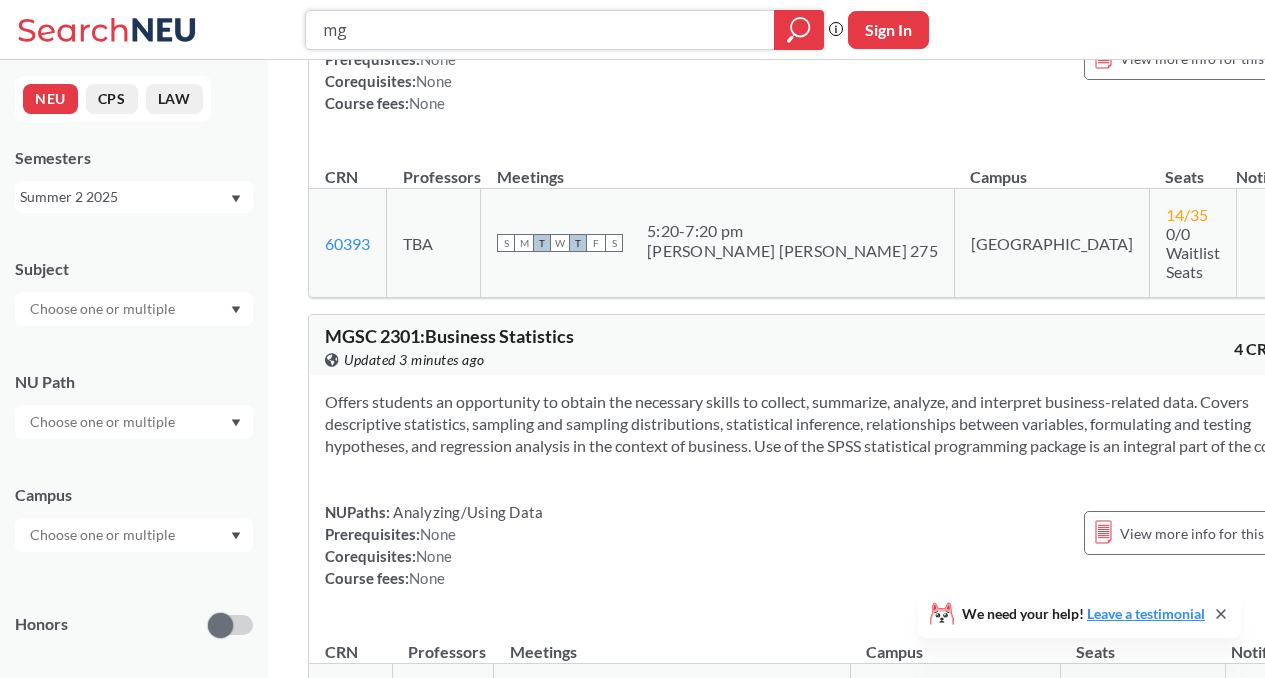 type on "m" 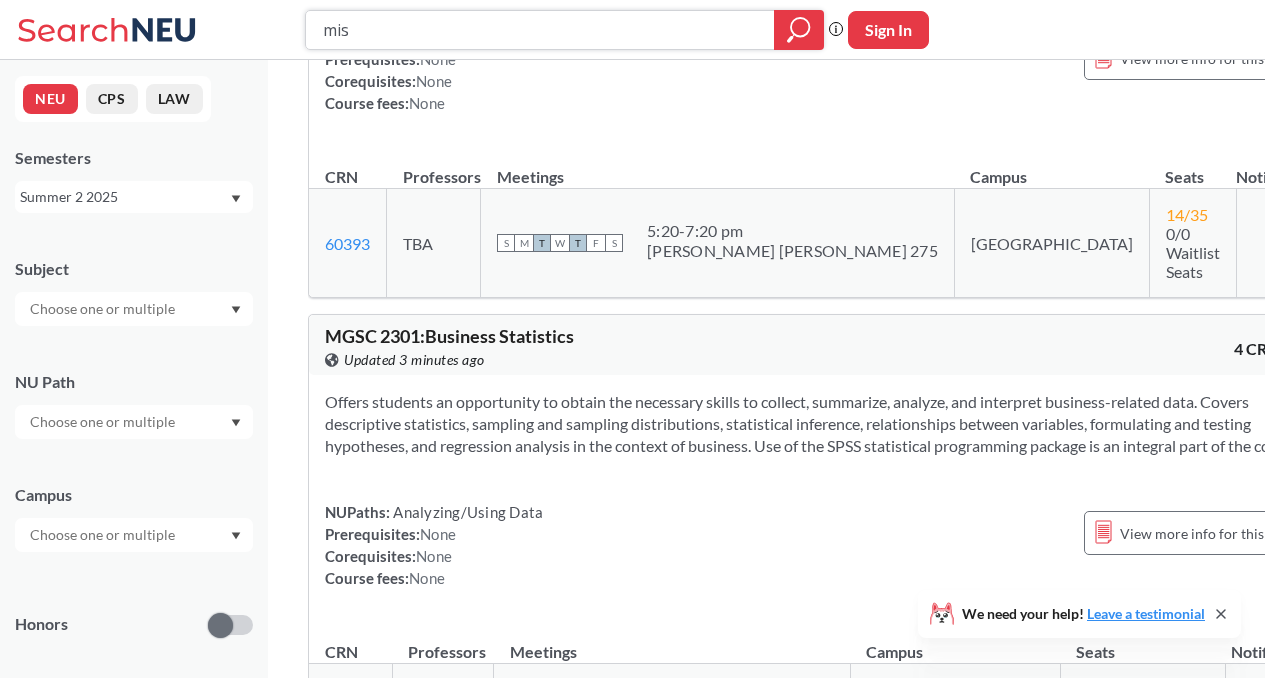type on "mism" 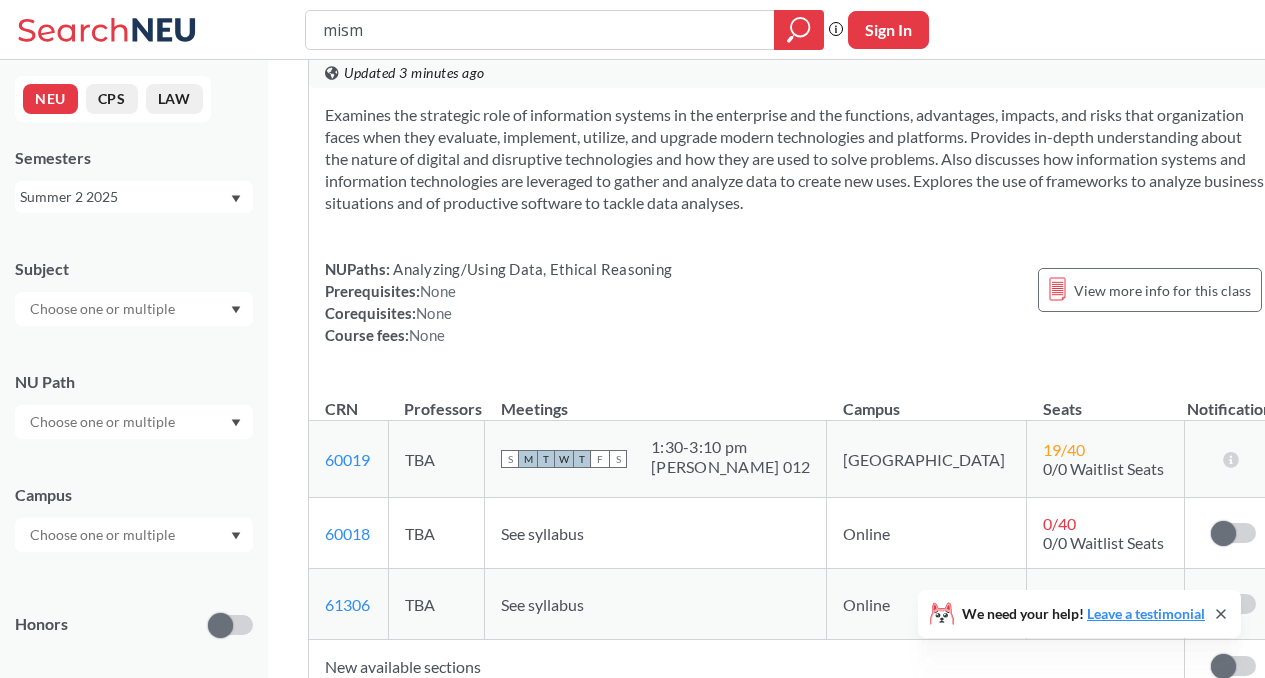 scroll, scrollTop: 1547, scrollLeft: 0, axis: vertical 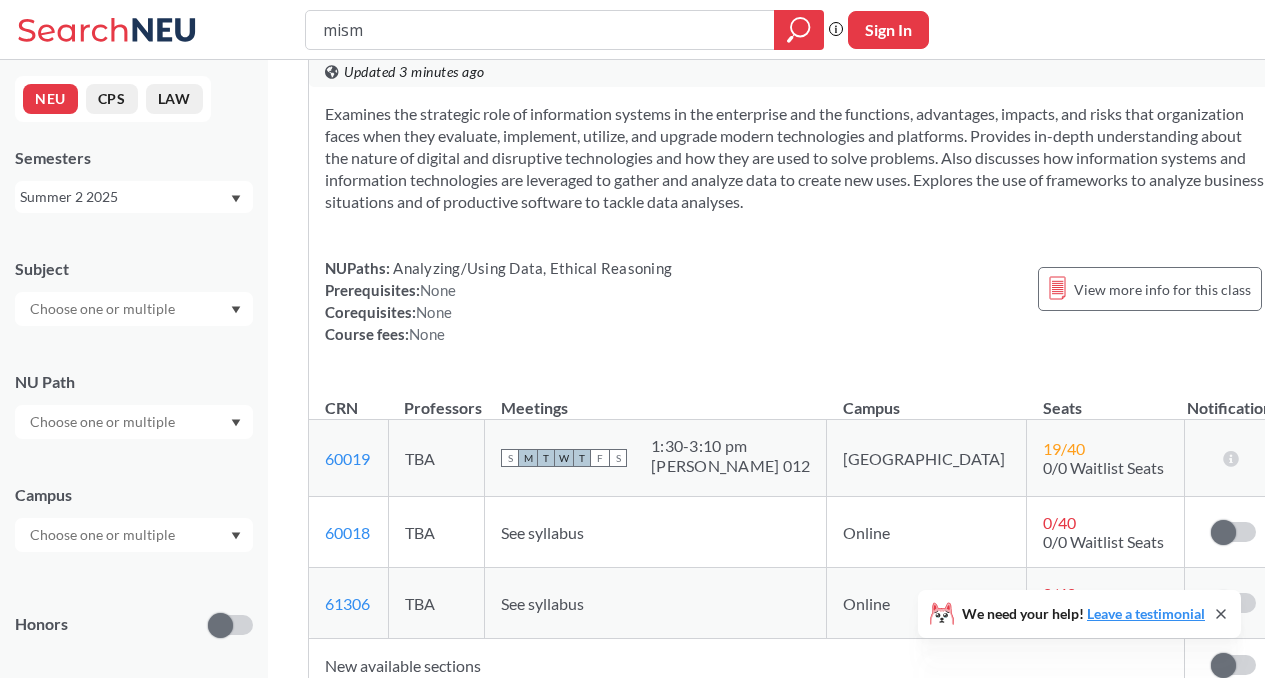 click on "mism" at bounding box center [540, 30] 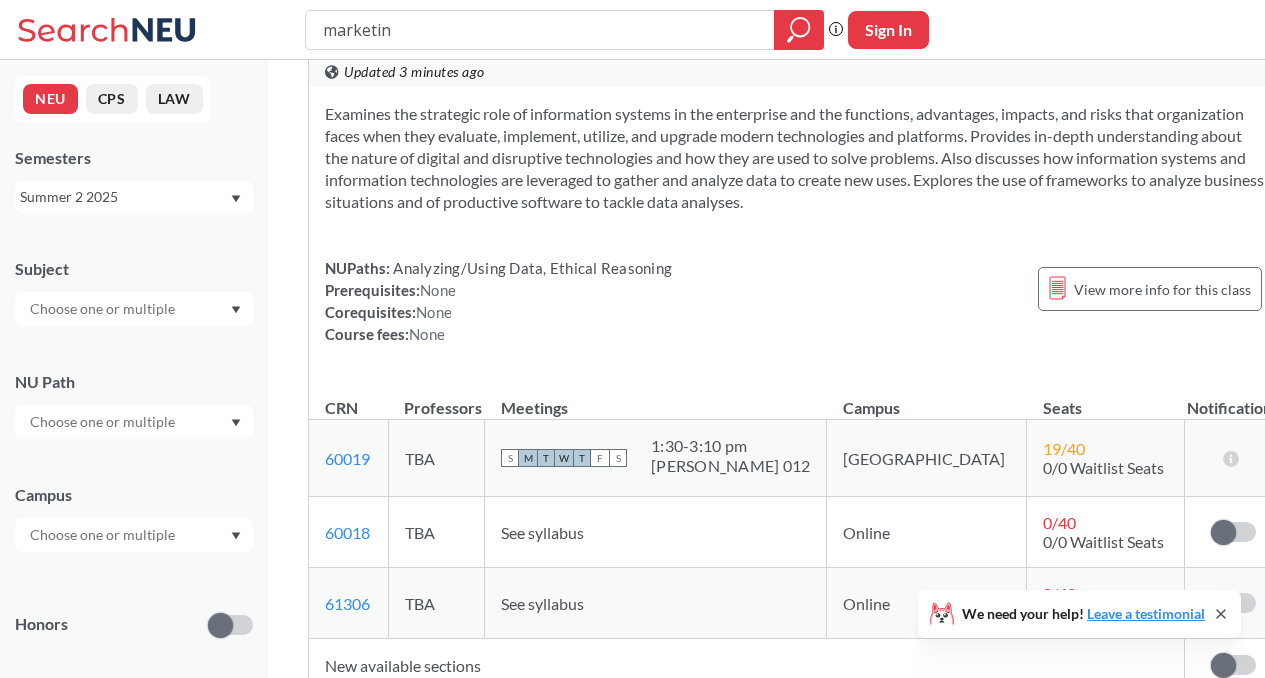 type on "marketing" 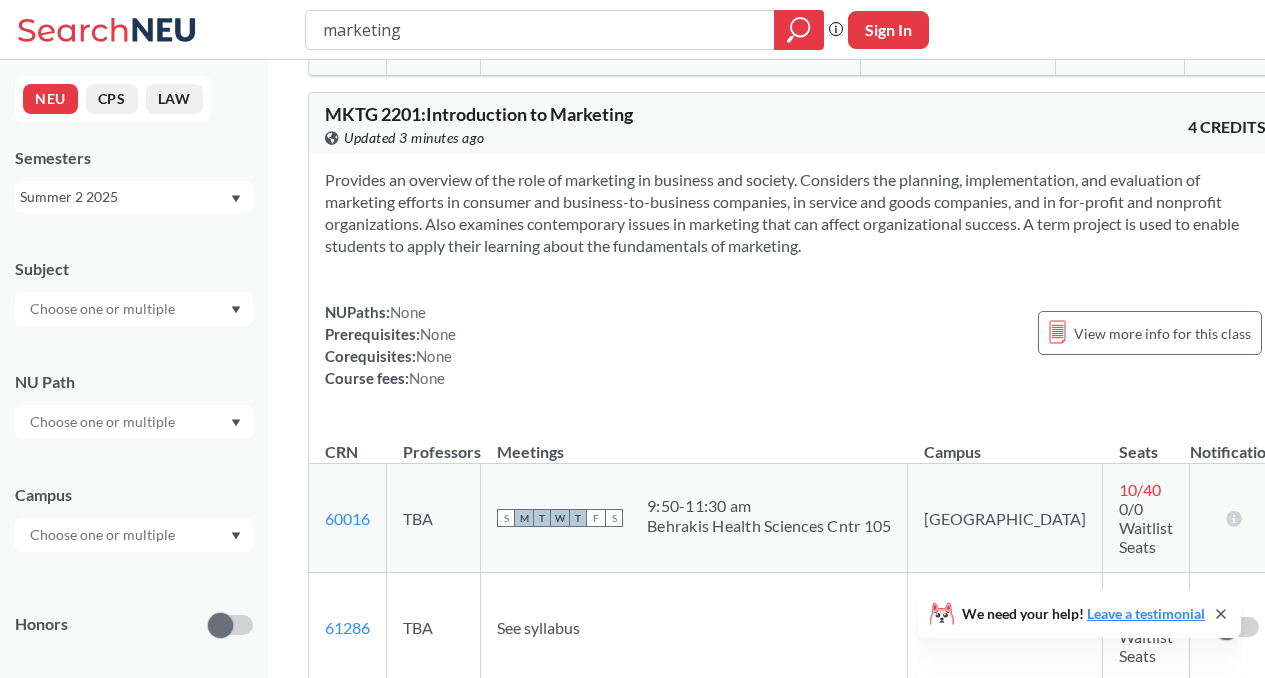 scroll, scrollTop: 898, scrollLeft: 0, axis: vertical 